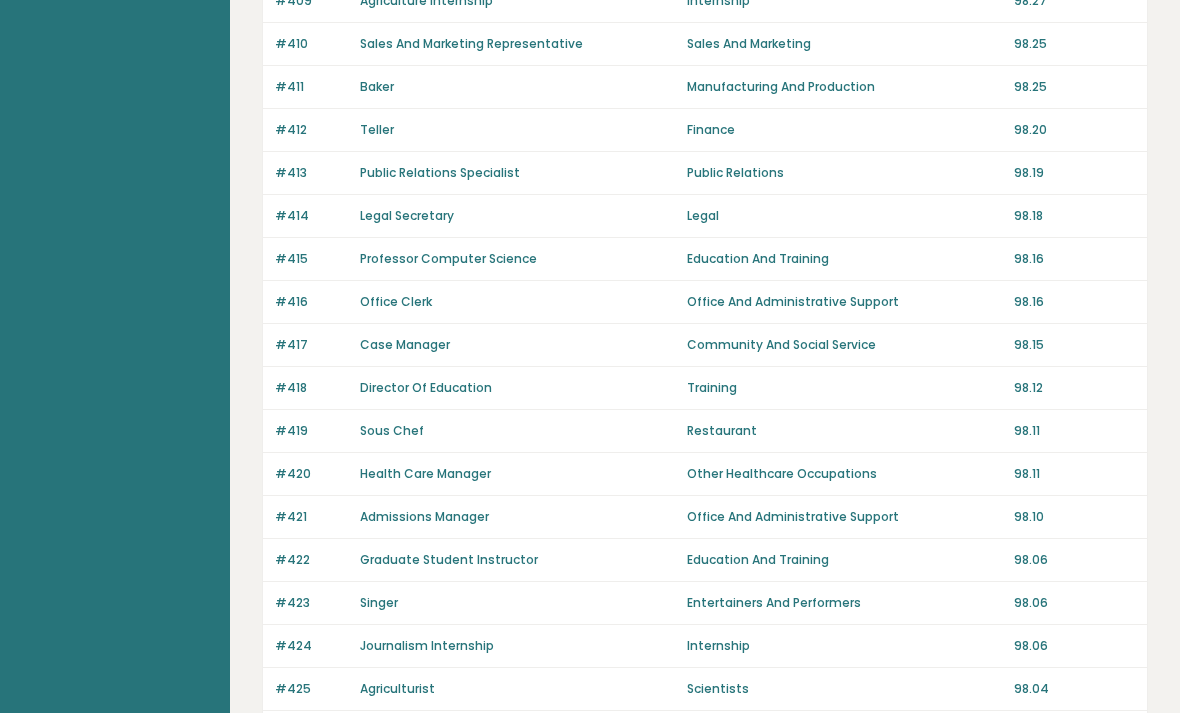 scroll, scrollTop: 1364, scrollLeft: 0, axis: vertical 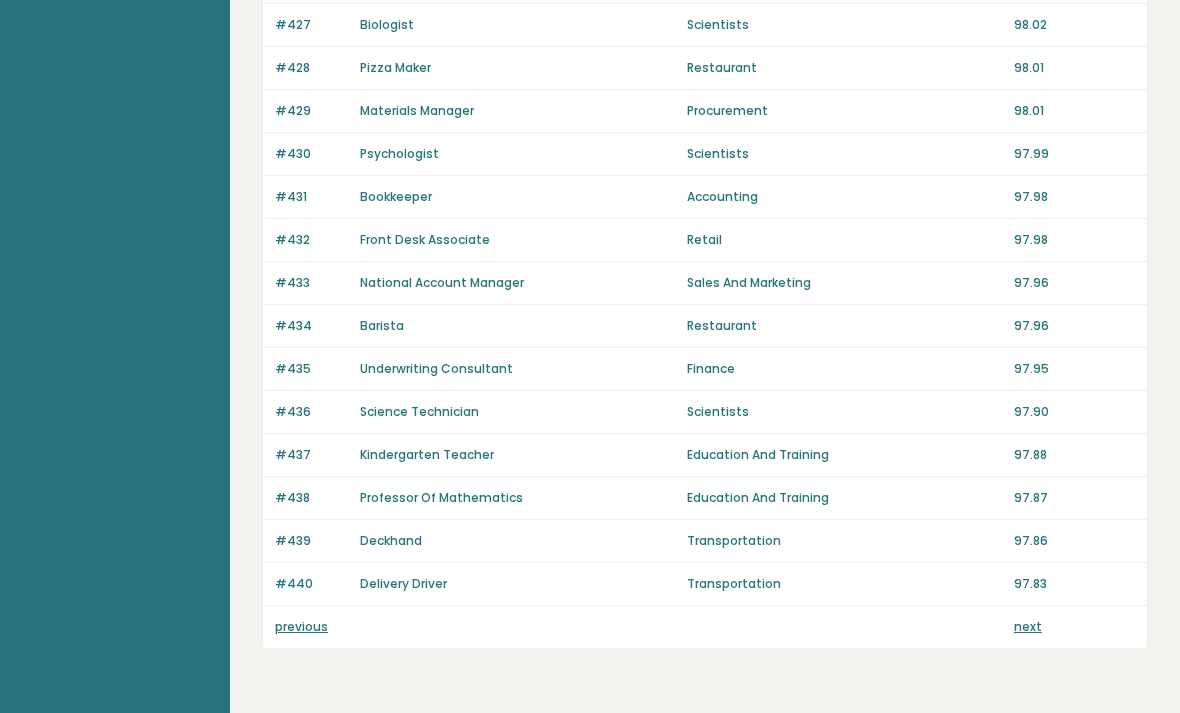 click on "previous" at bounding box center (301, 626) 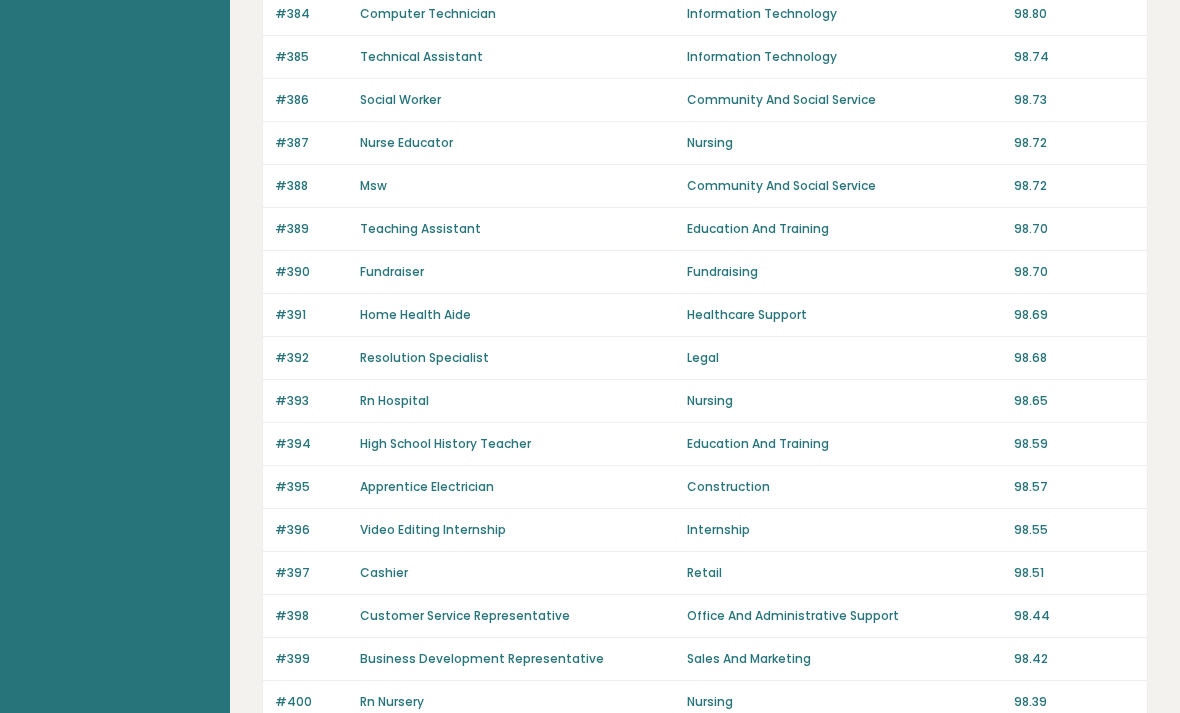 scroll, scrollTop: 1364, scrollLeft: 0, axis: vertical 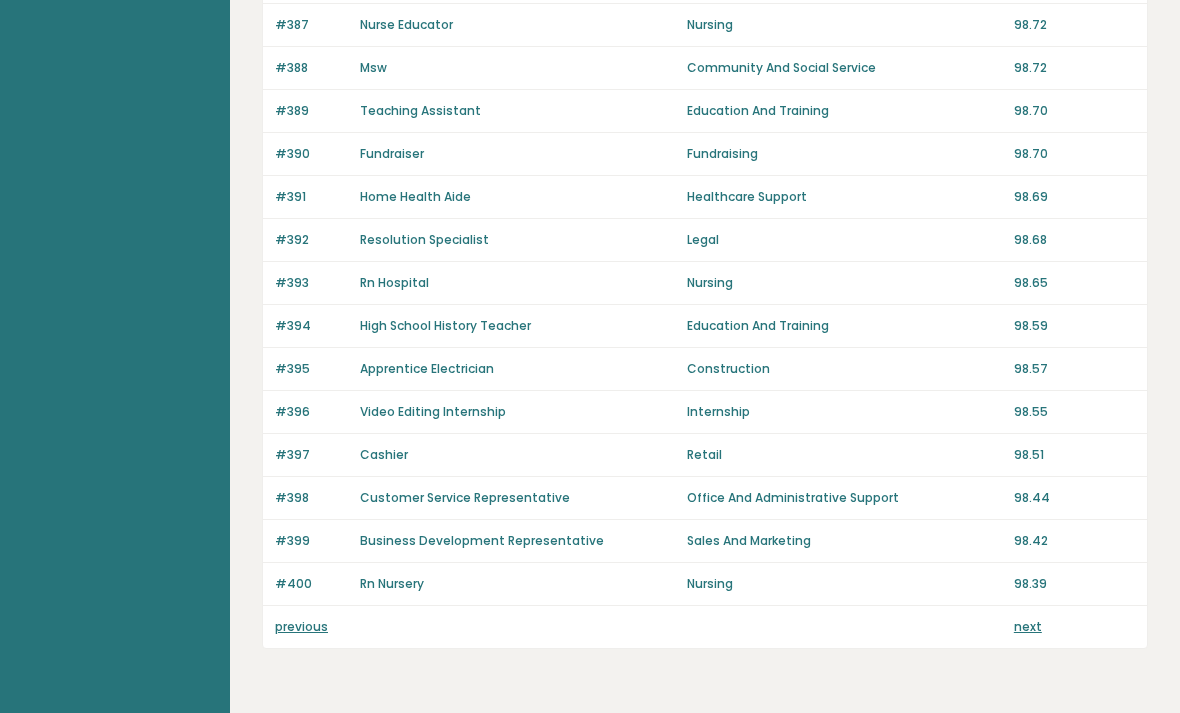 click on "previous" at bounding box center [301, 626] 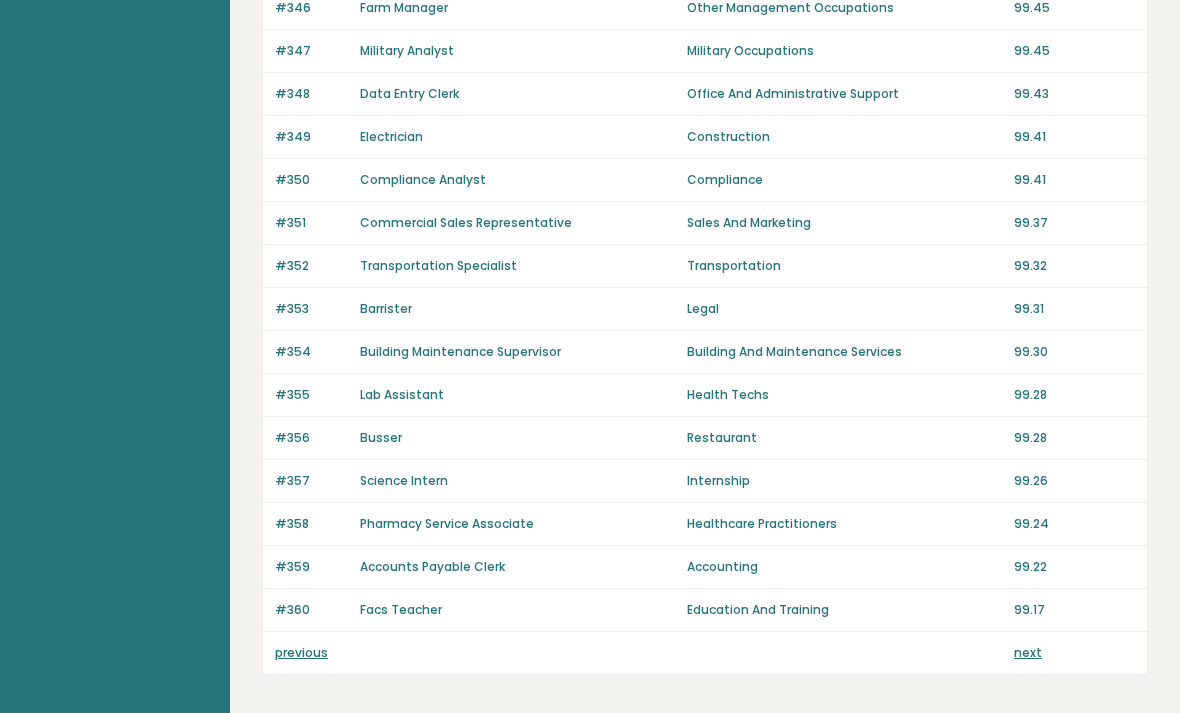 scroll, scrollTop: 1364, scrollLeft: 0, axis: vertical 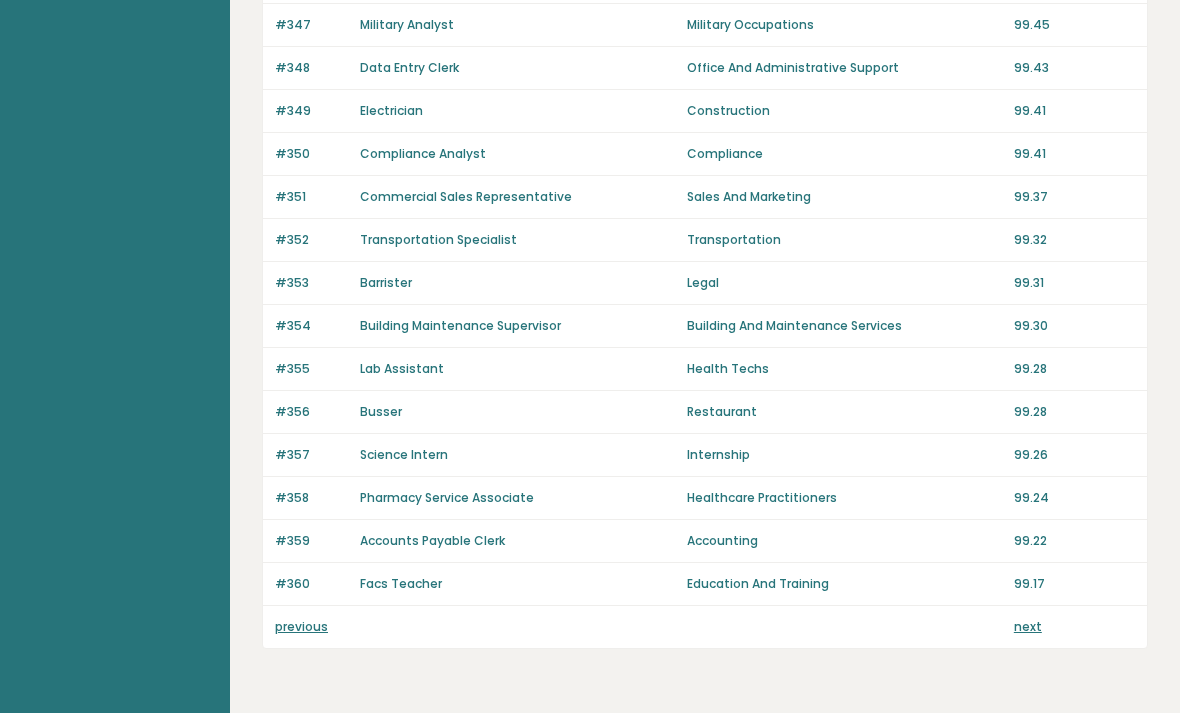 click on "previous" at bounding box center (301, 626) 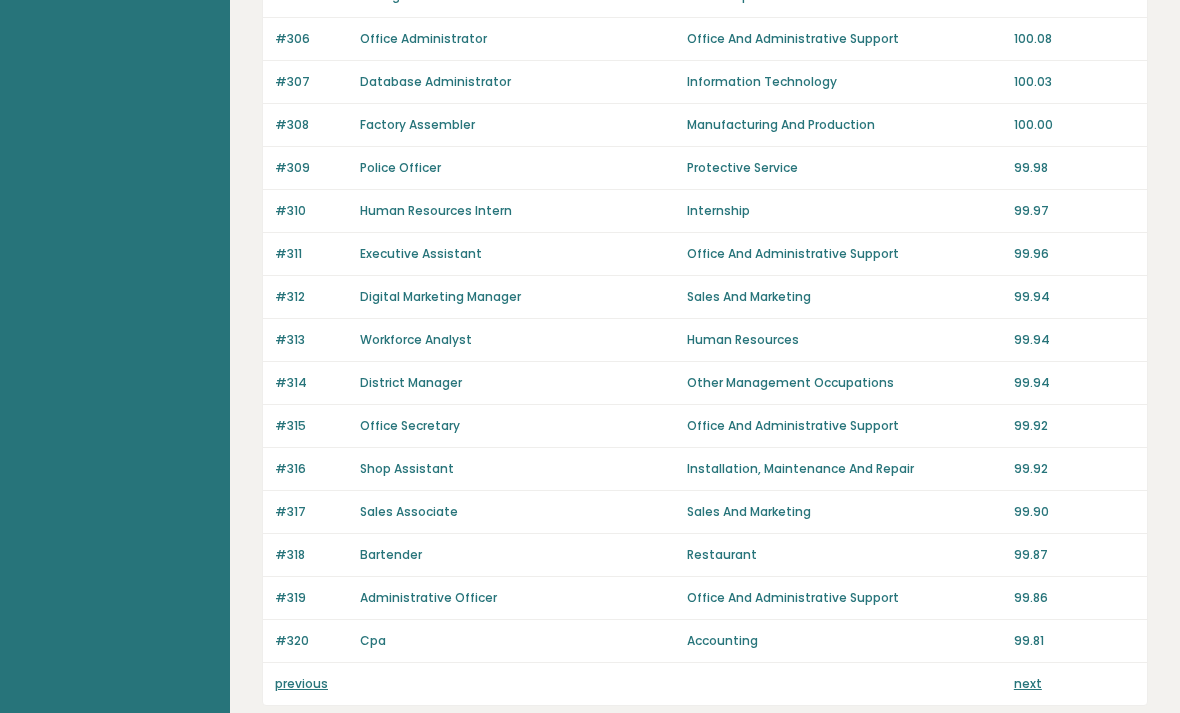 scroll, scrollTop: 1364, scrollLeft: 0, axis: vertical 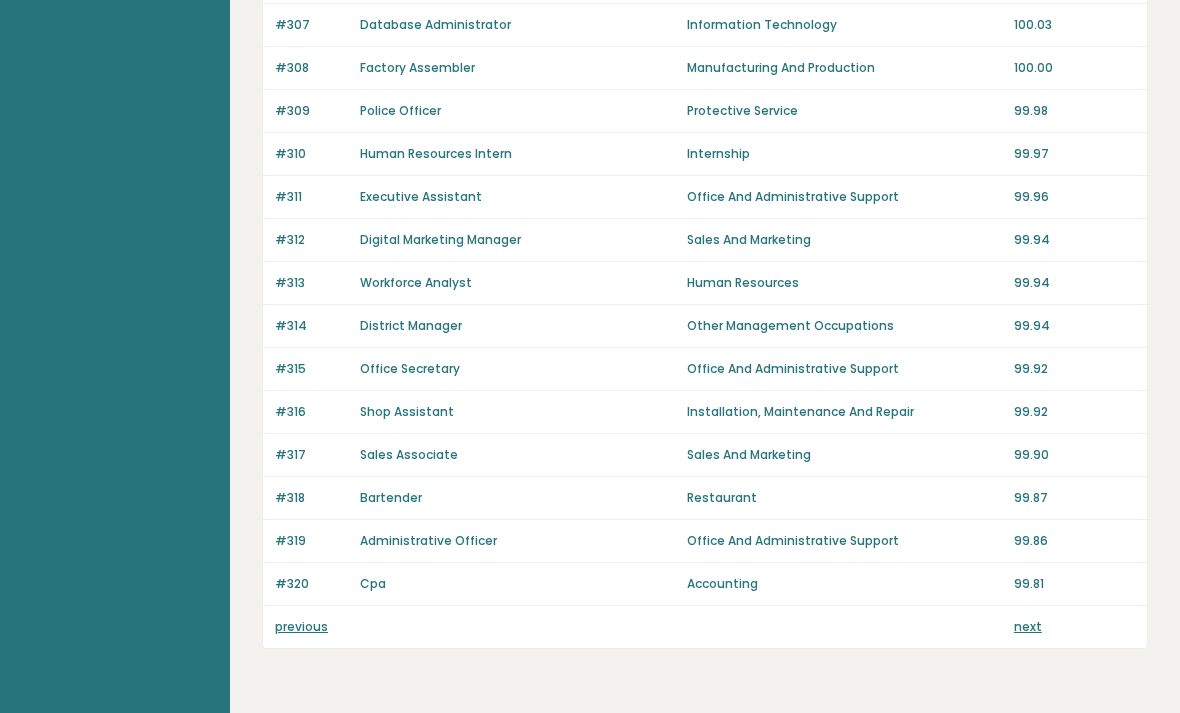click on "previous" at bounding box center (301, 626) 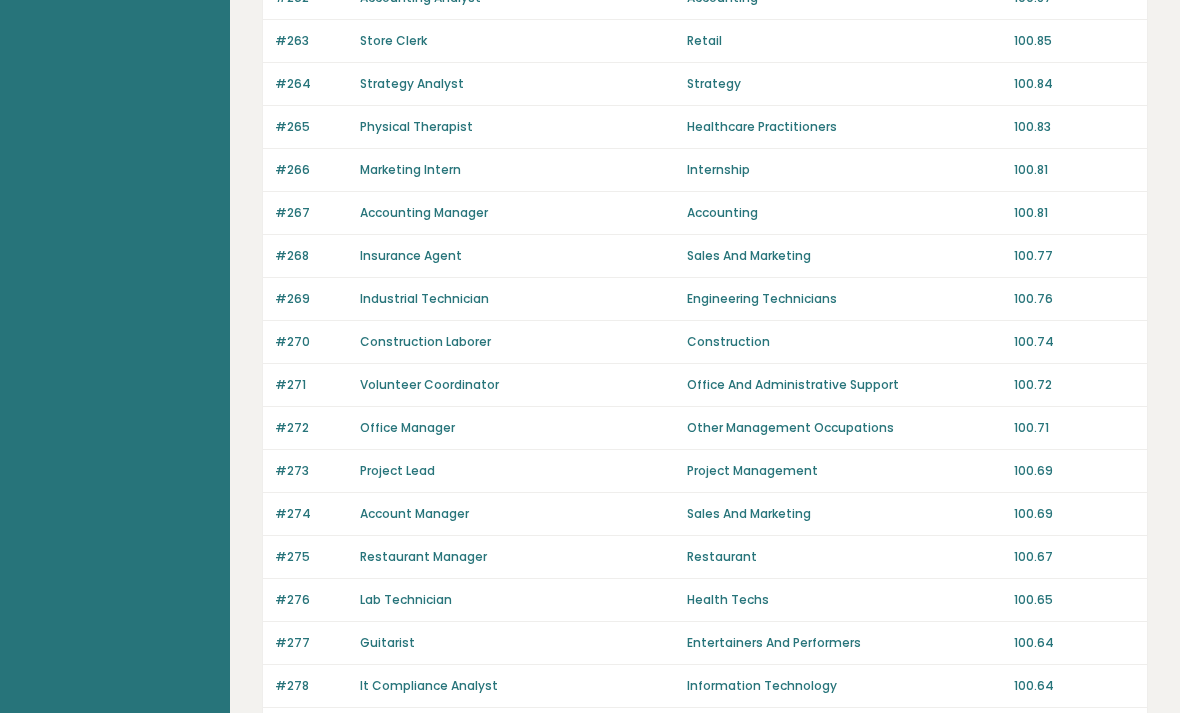 scroll, scrollTop: 1364, scrollLeft: 0, axis: vertical 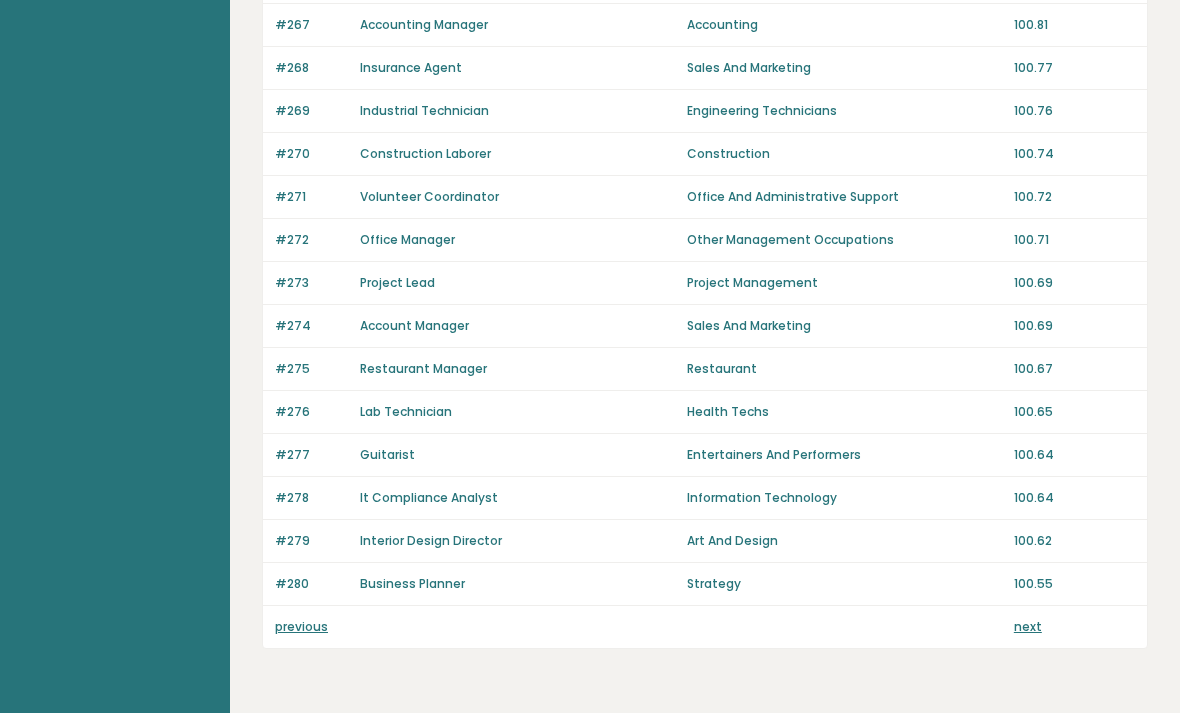 click on "previous" at bounding box center (301, 626) 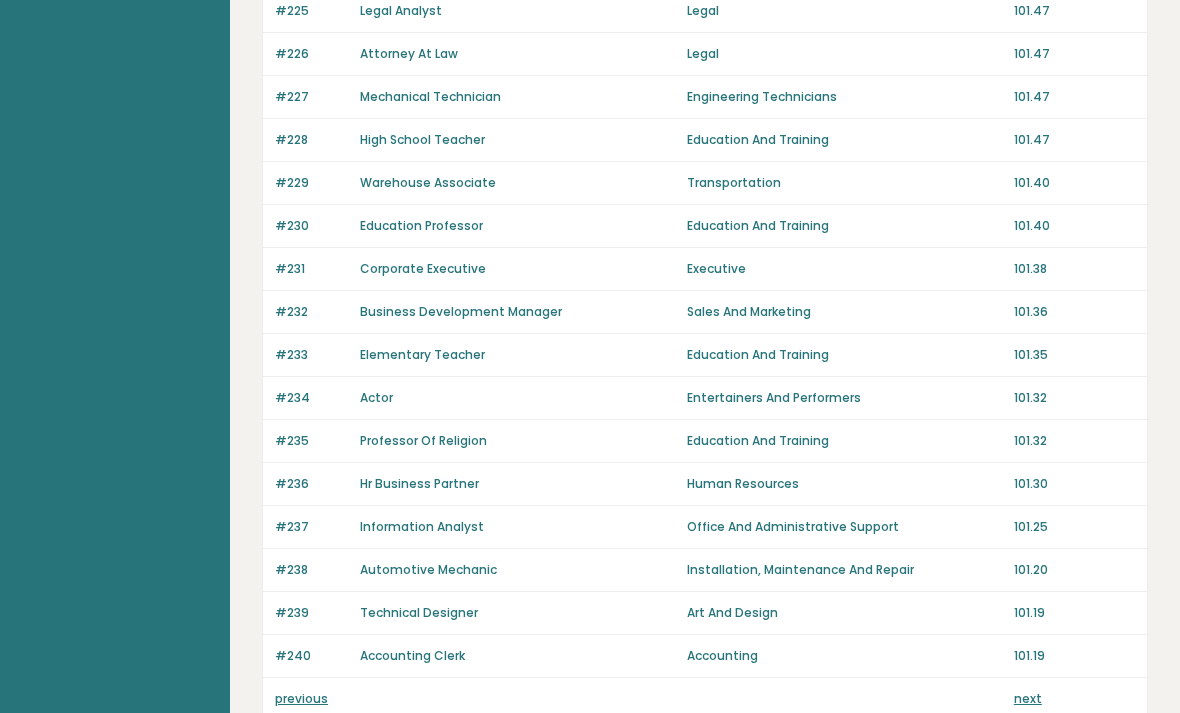 scroll, scrollTop: 1364, scrollLeft: 0, axis: vertical 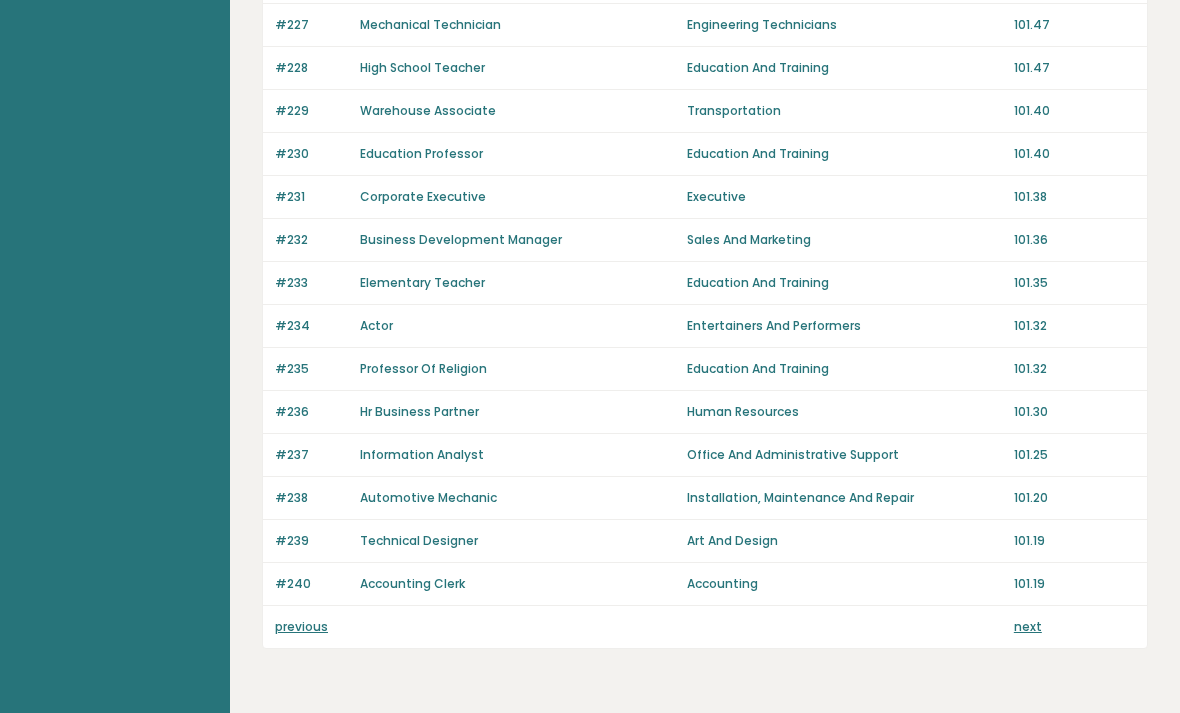 click on "previous" at bounding box center [301, 626] 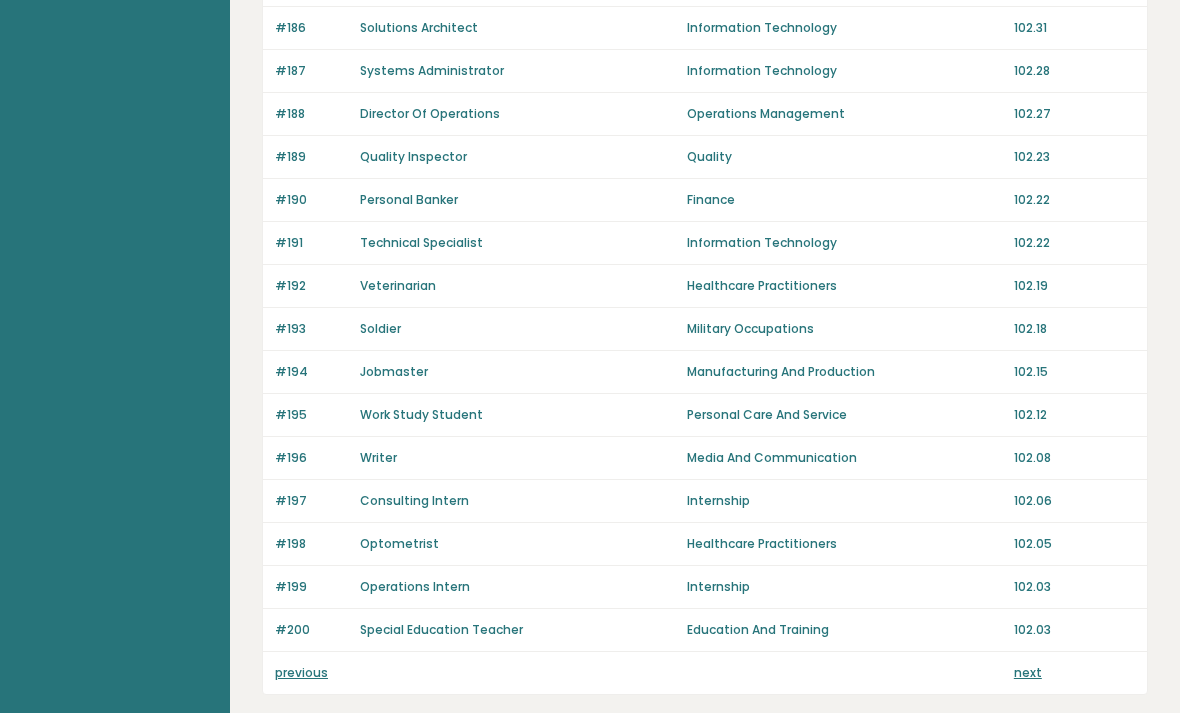 scroll, scrollTop: 1364, scrollLeft: 0, axis: vertical 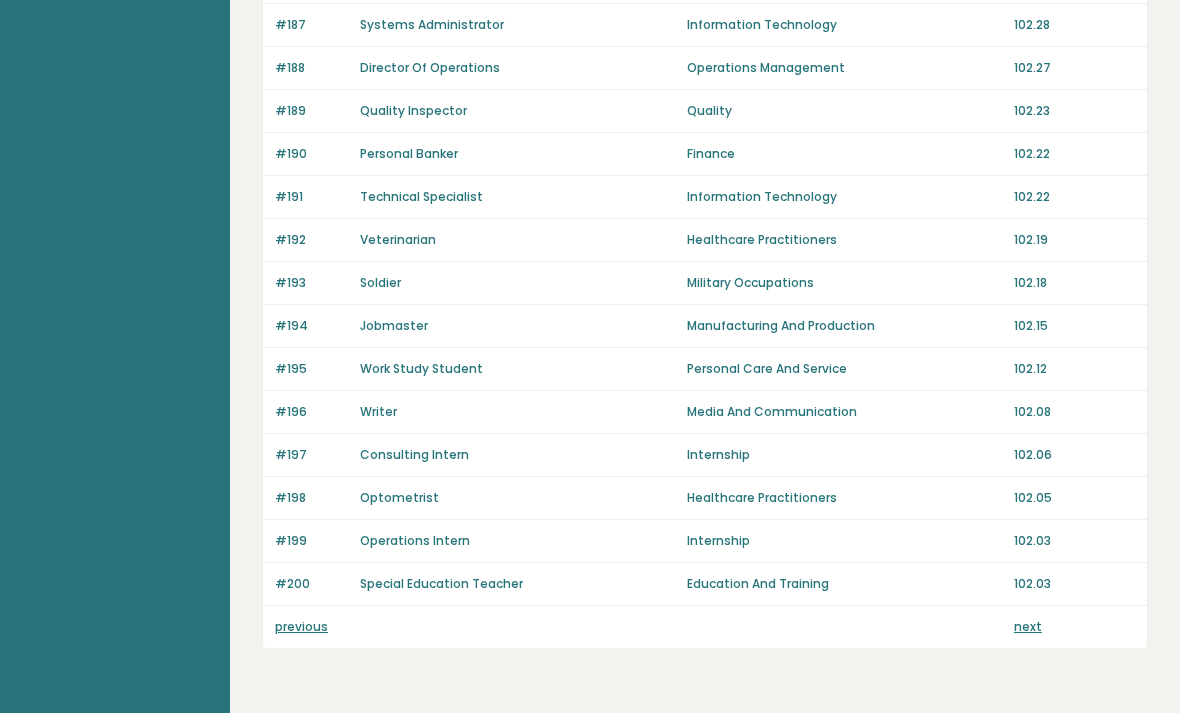 click on "previous" at bounding box center (301, 626) 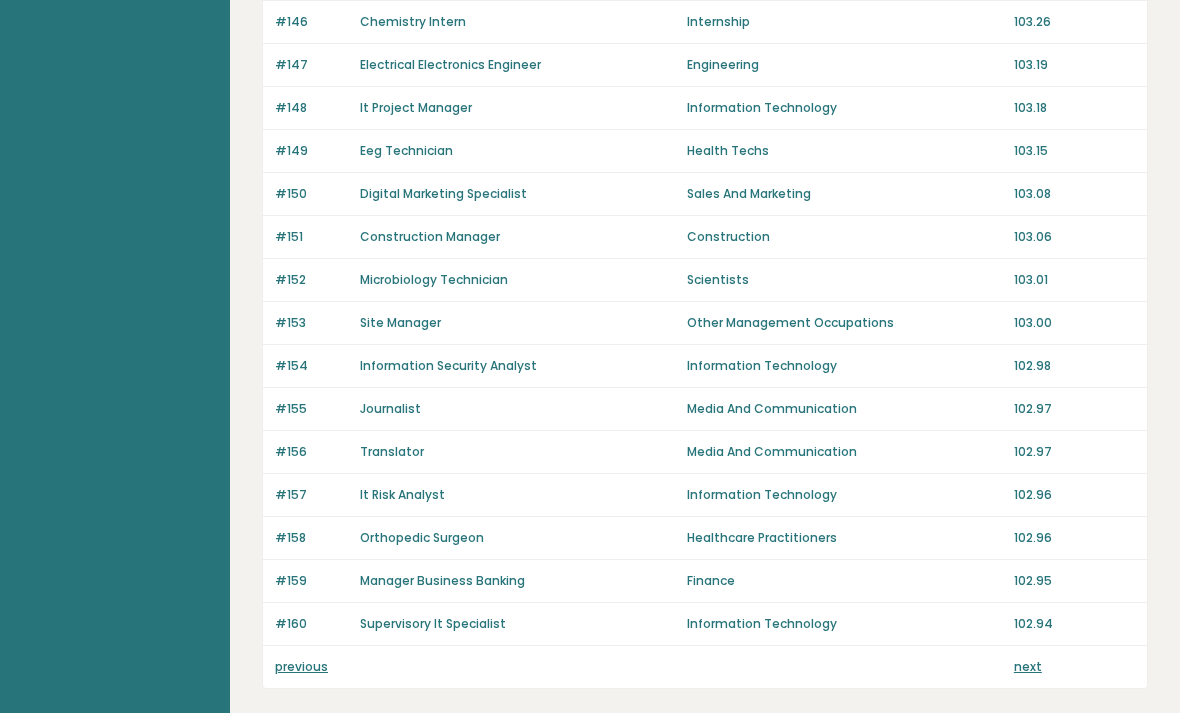 scroll, scrollTop: 1364, scrollLeft: 0, axis: vertical 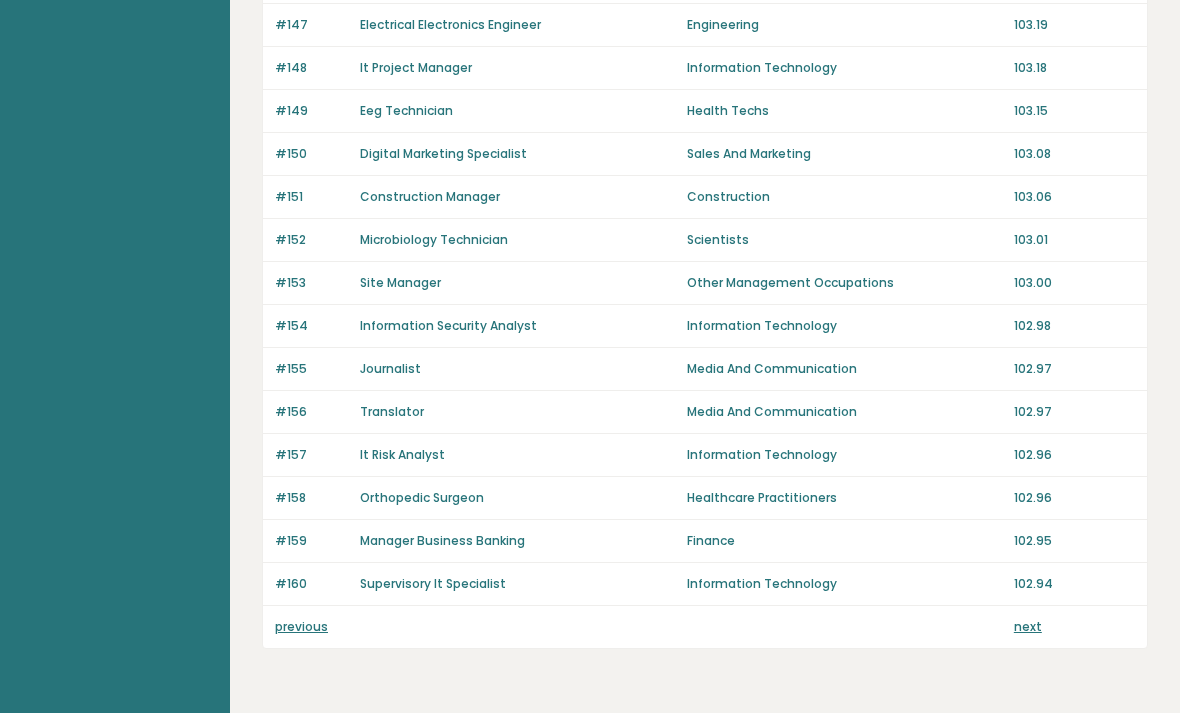 click on "previous" at bounding box center (301, 626) 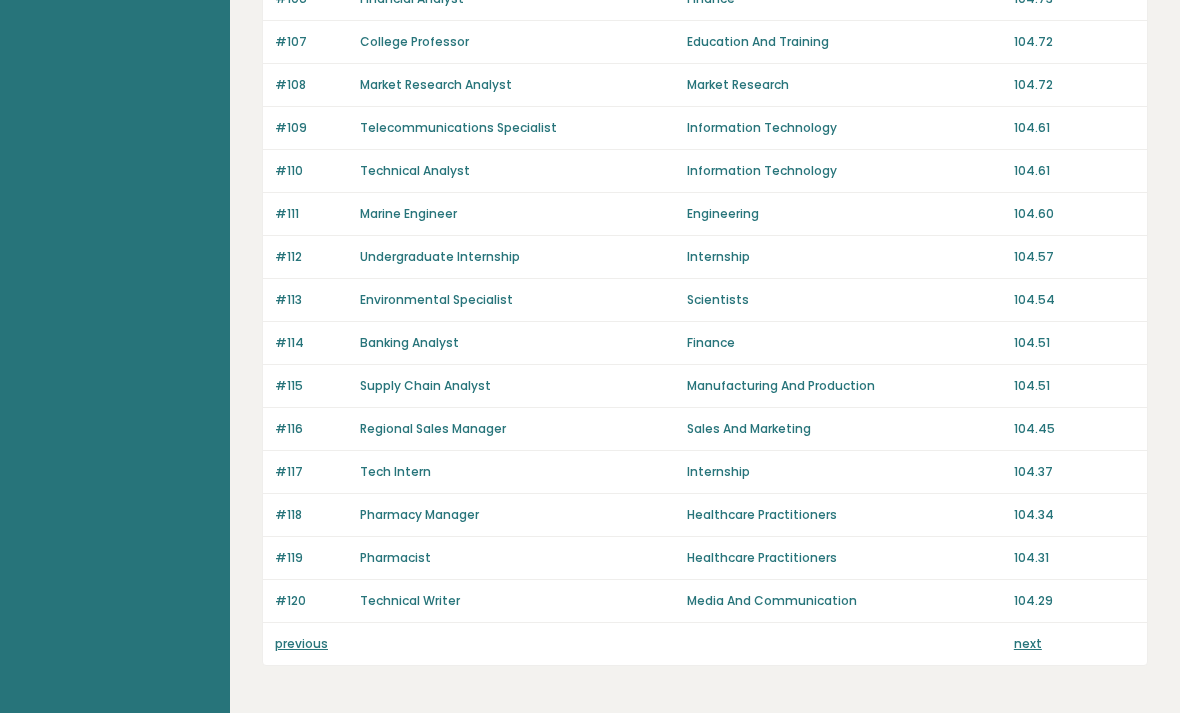 scroll, scrollTop: 1364, scrollLeft: 0, axis: vertical 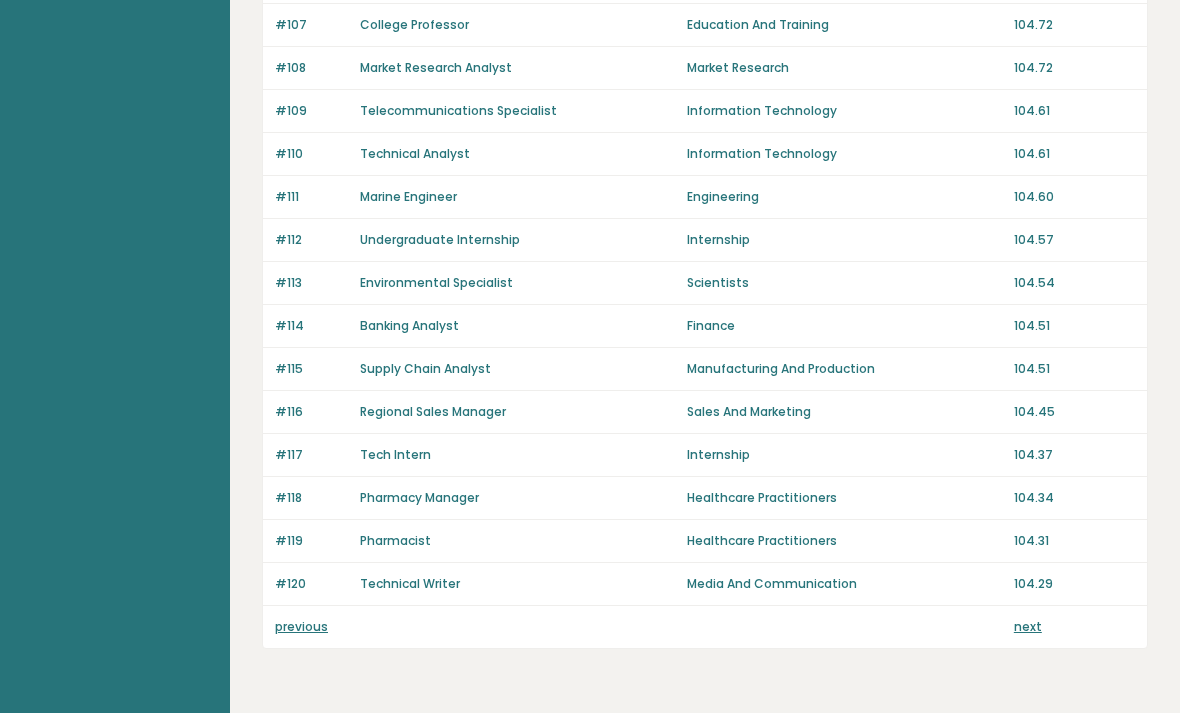 click on "previous" at bounding box center [301, 626] 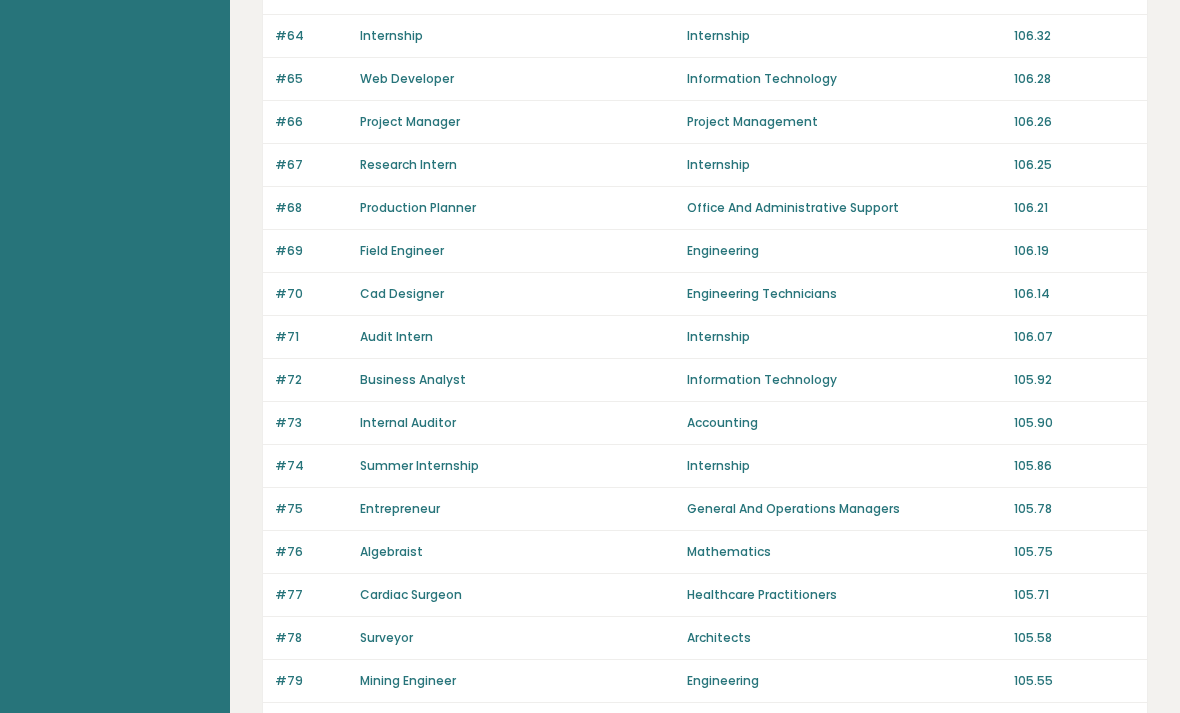 scroll, scrollTop: 1364, scrollLeft: 0, axis: vertical 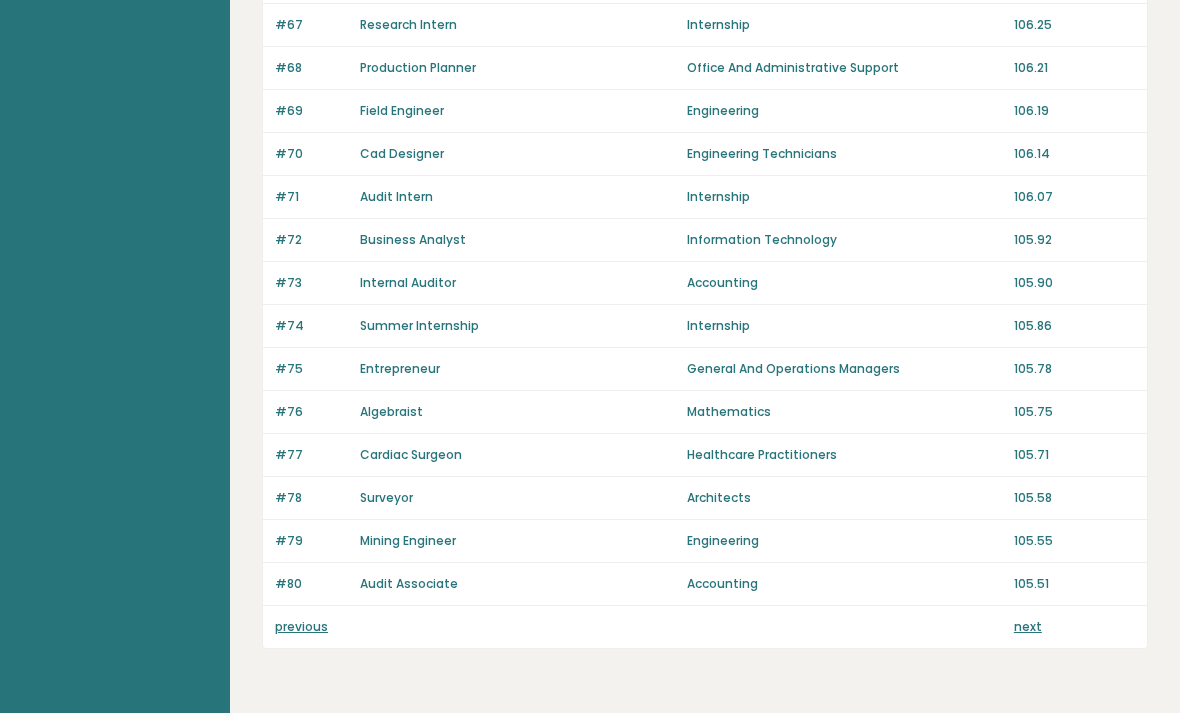 click on "previous" at bounding box center (301, 626) 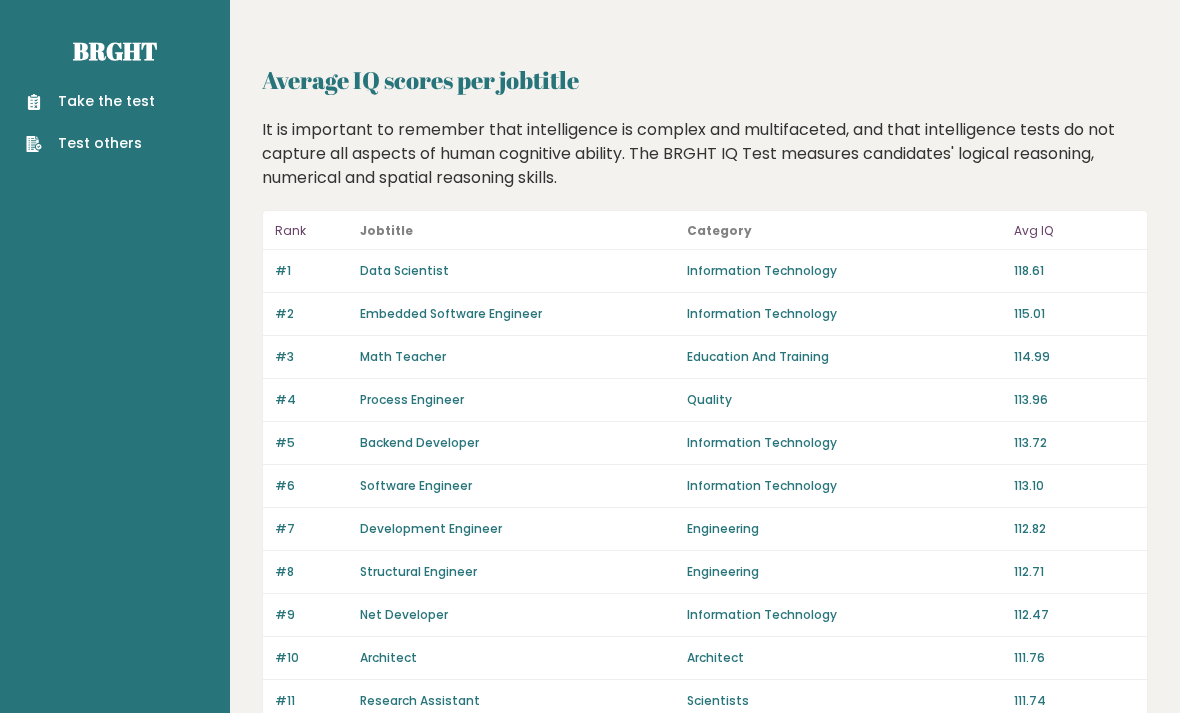 scroll, scrollTop: 0, scrollLeft: 0, axis: both 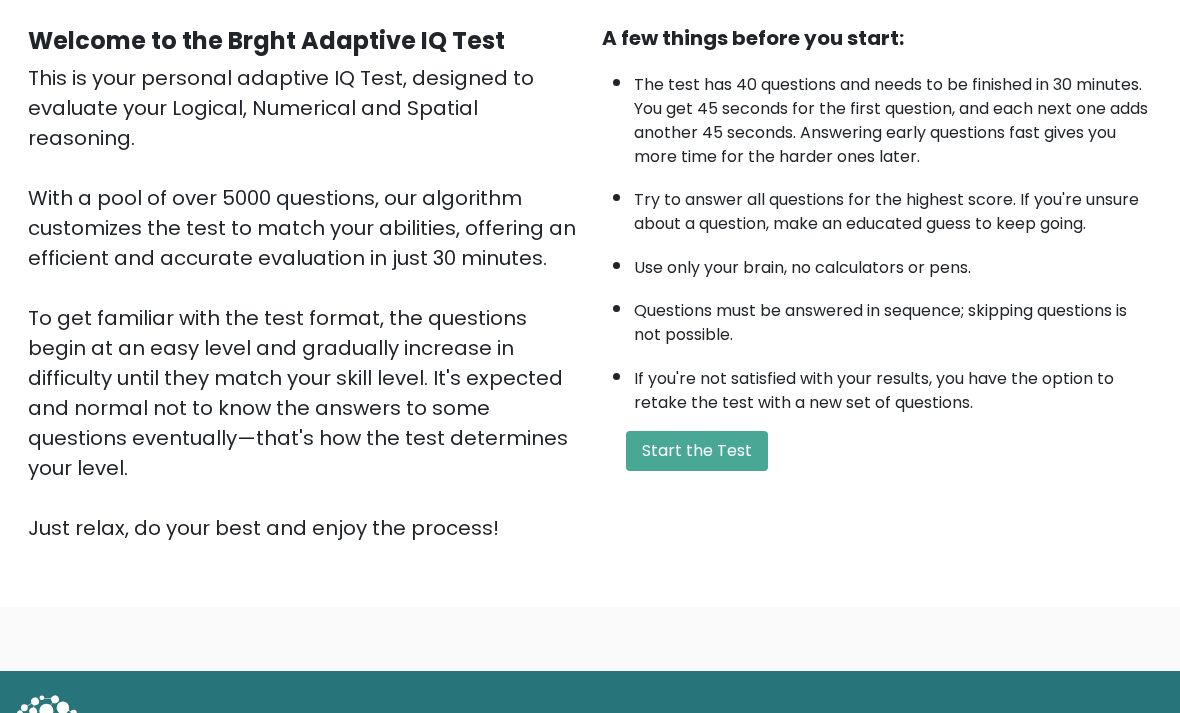 click on "Start the Test" at bounding box center (697, 451) 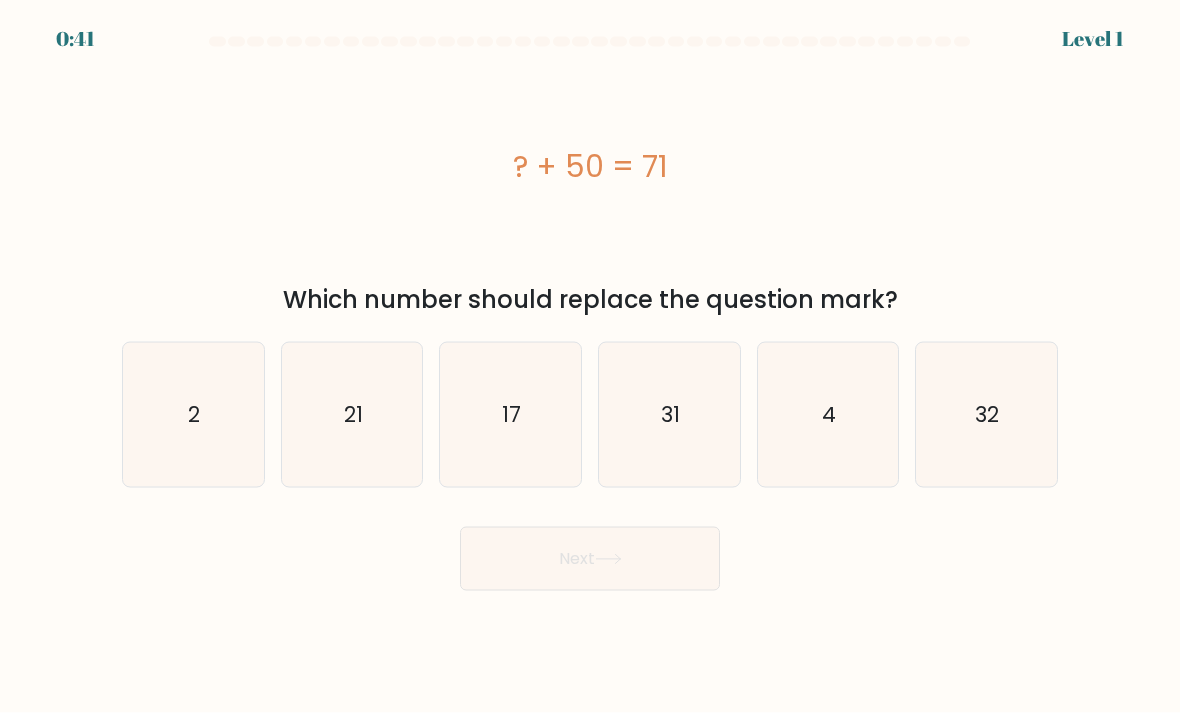 scroll, scrollTop: 24, scrollLeft: 0, axis: vertical 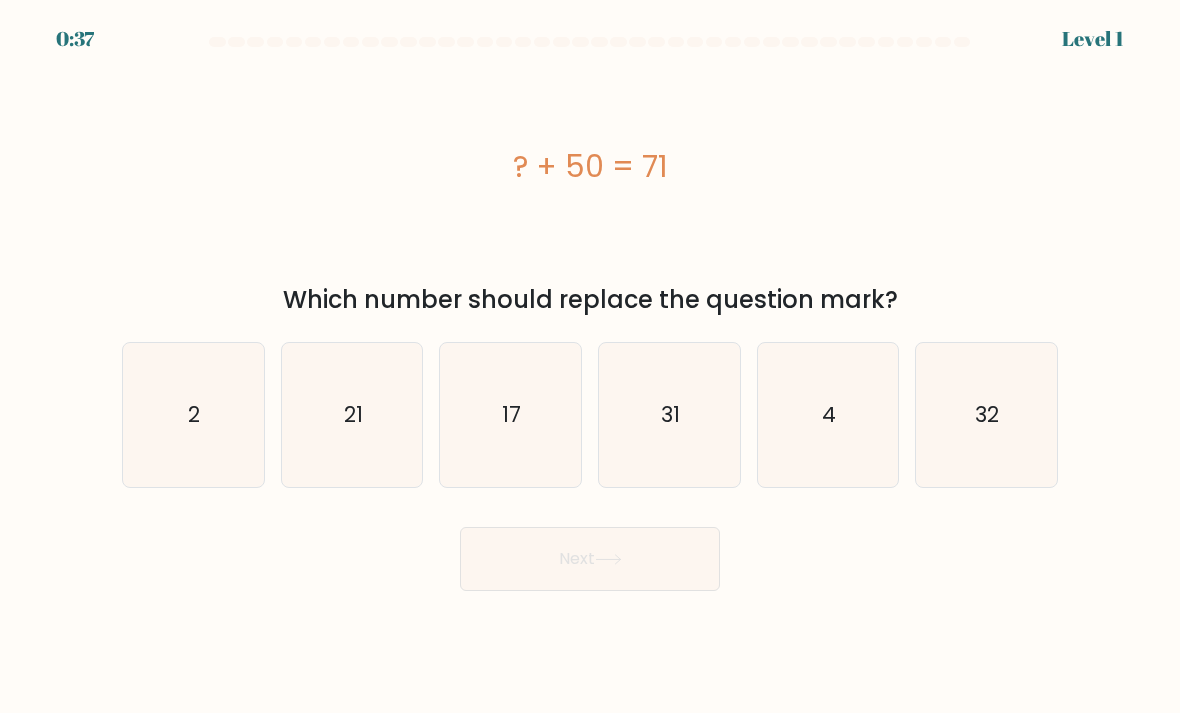 click on "21" 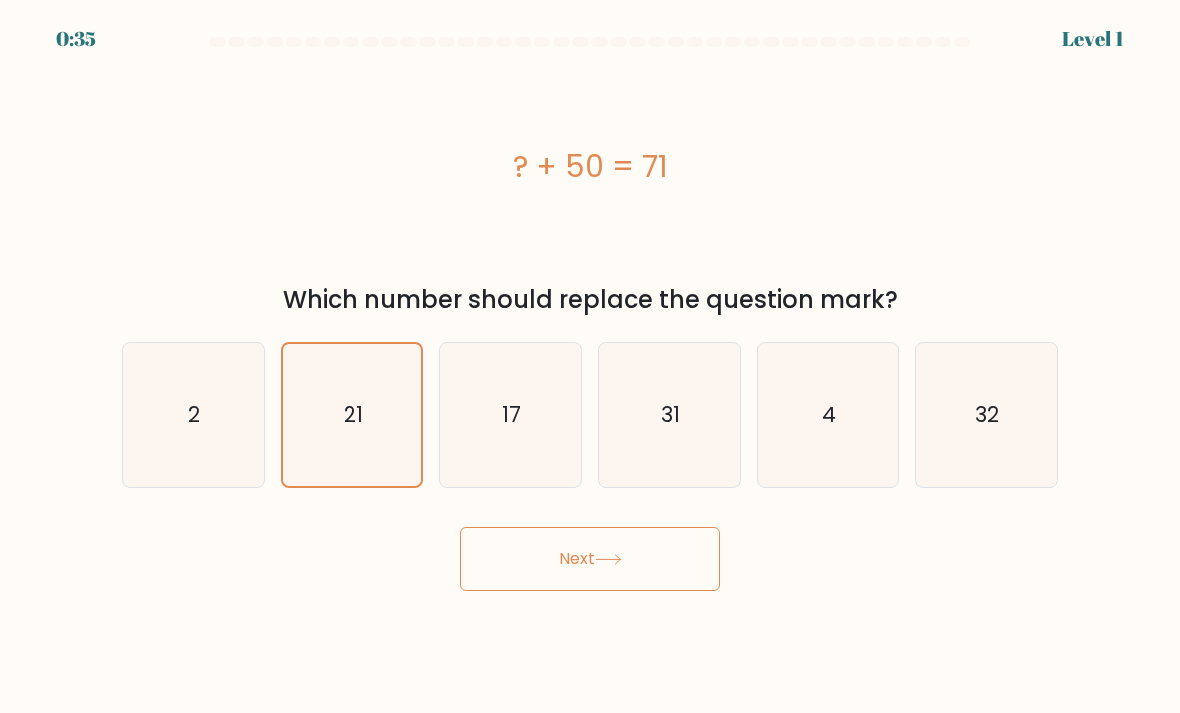 click on "Next" at bounding box center (590, 559) 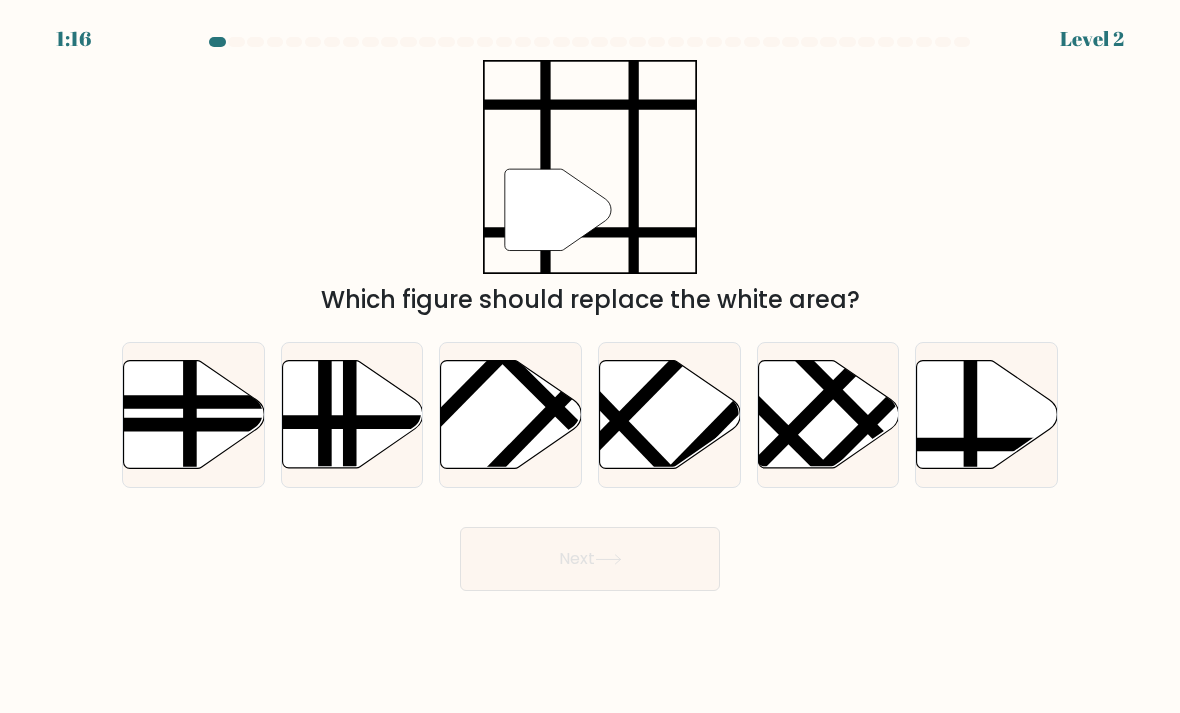 click 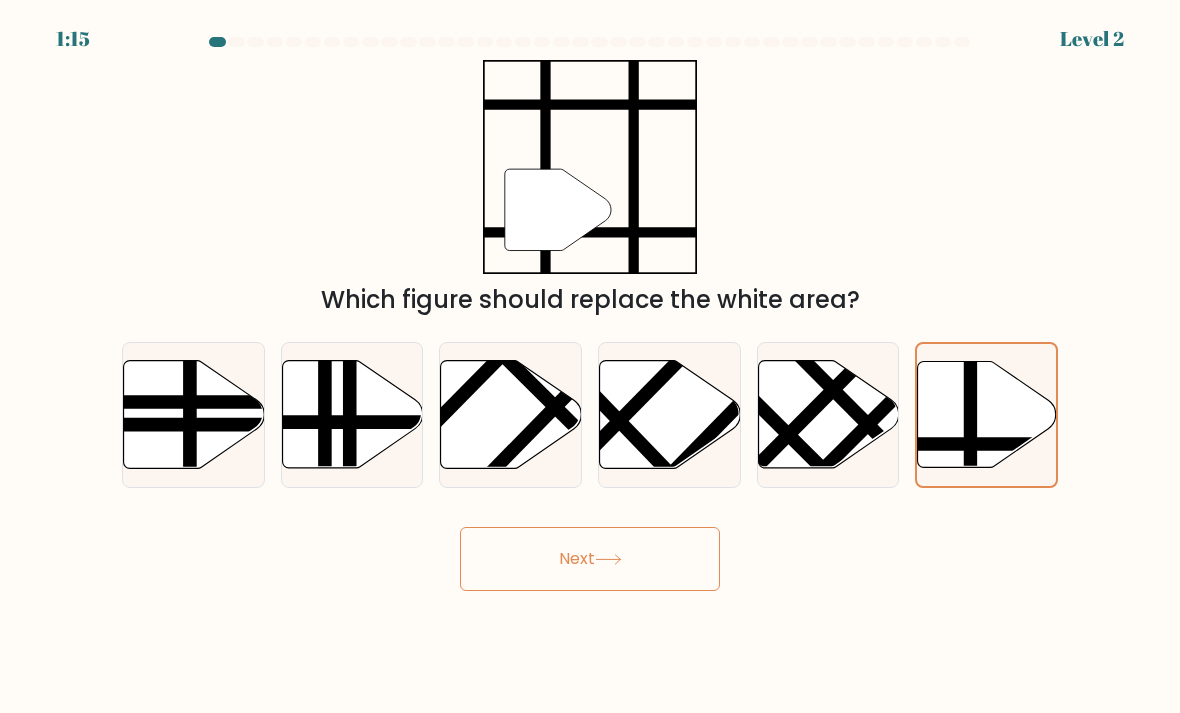 click on "Next" at bounding box center [590, 559] 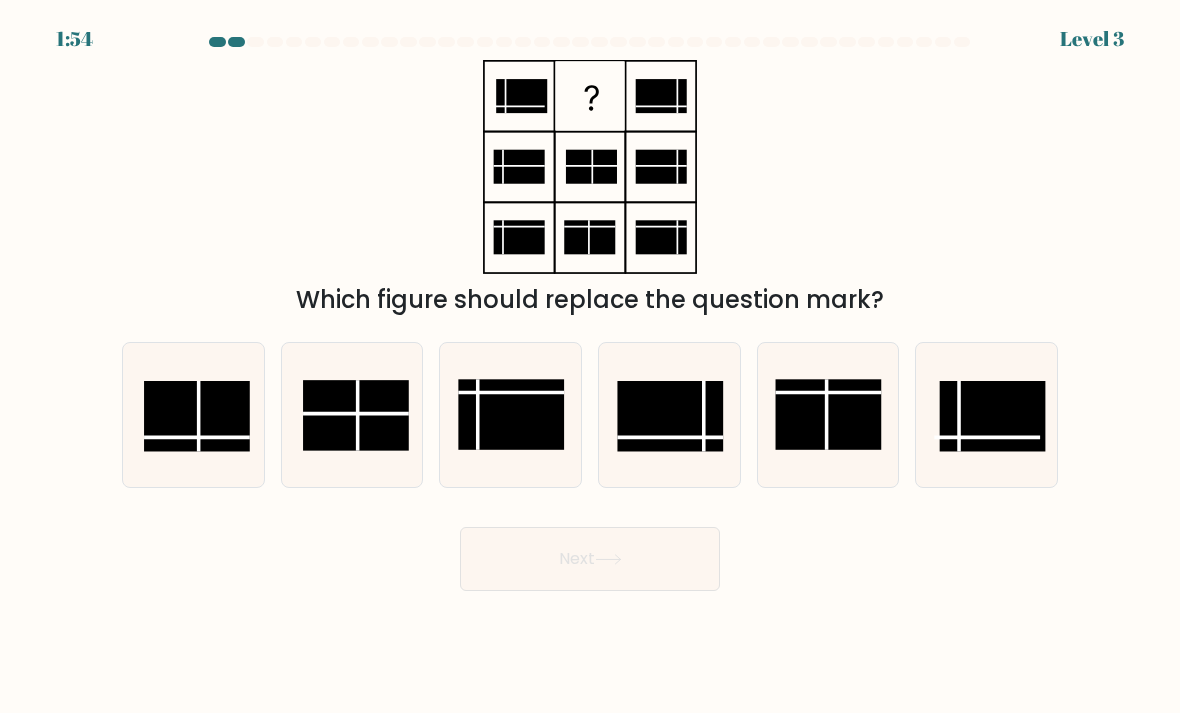 click 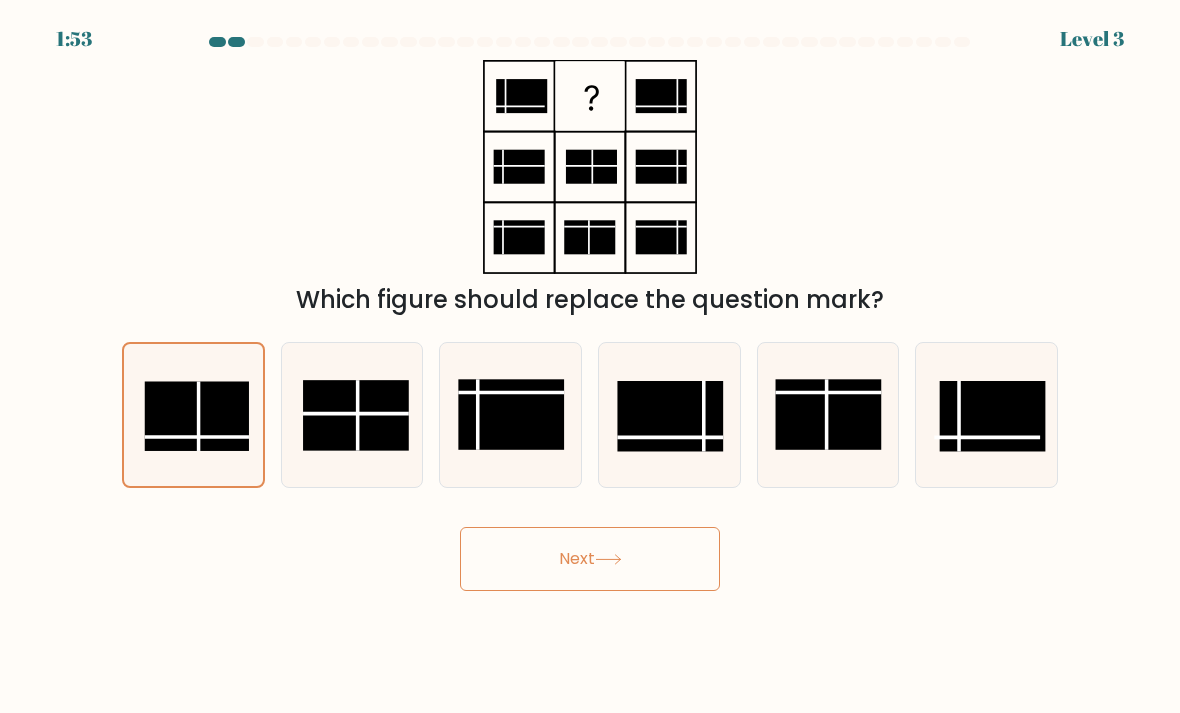 click on "Next" at bounding box center (590, 559) 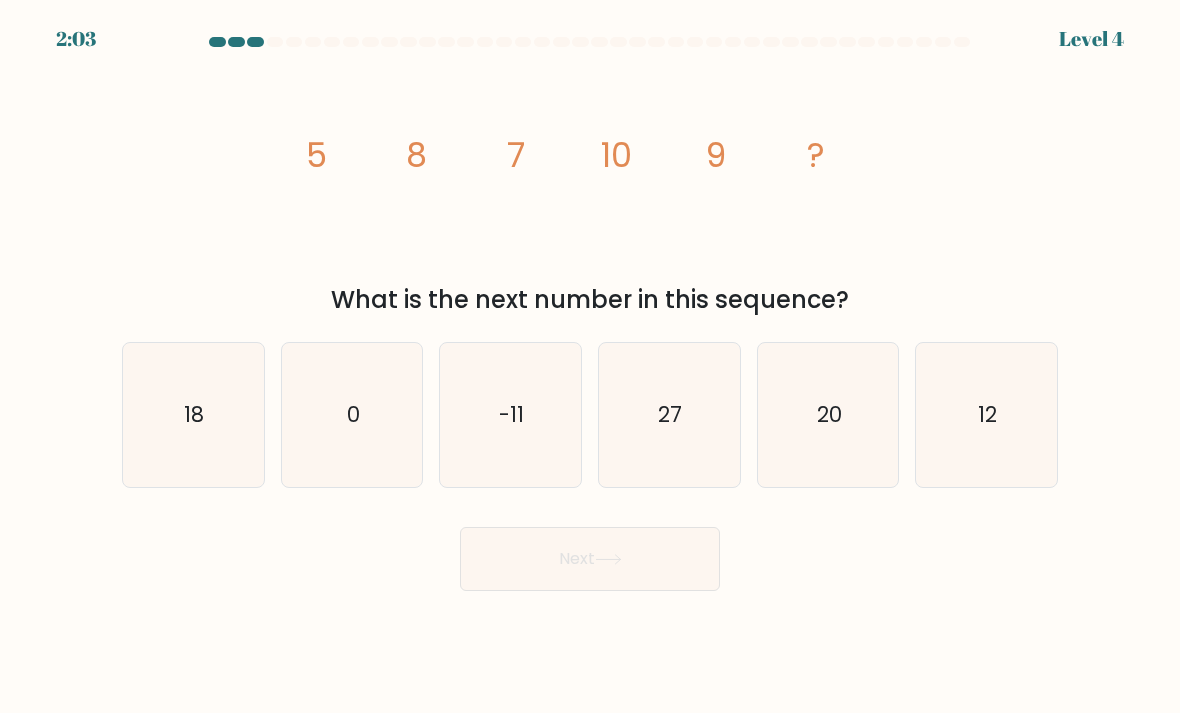 click on "12" 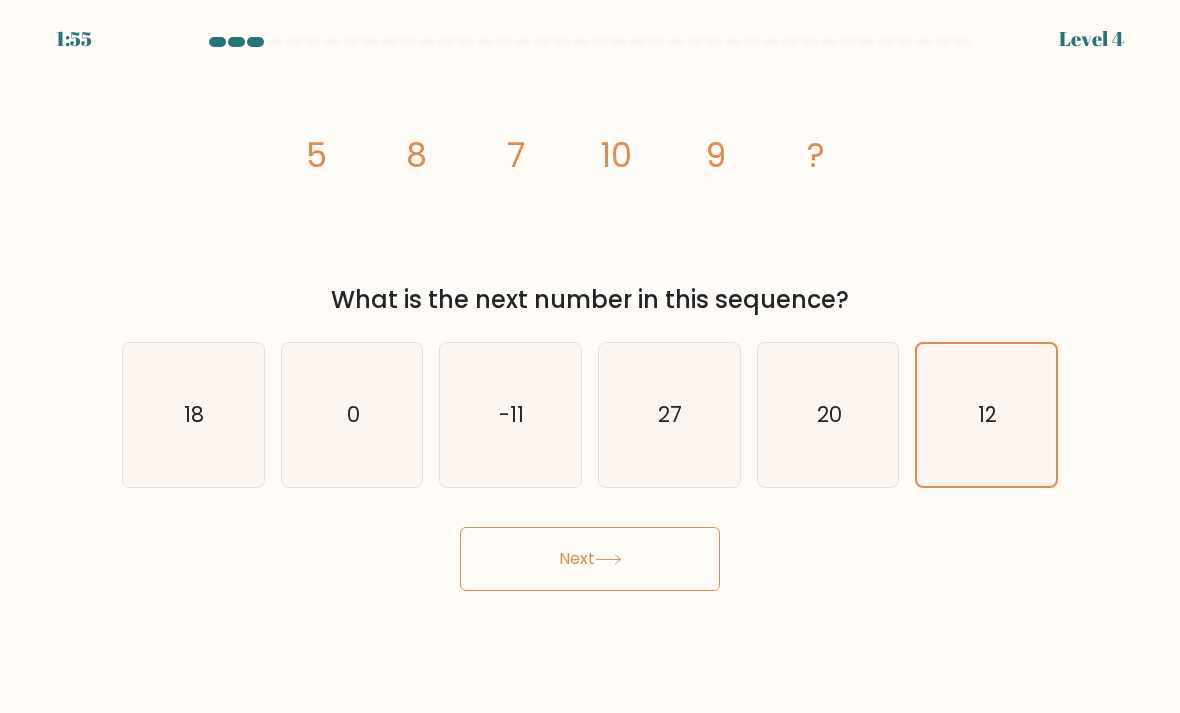click on "Next" at bounding box center (590, 559) 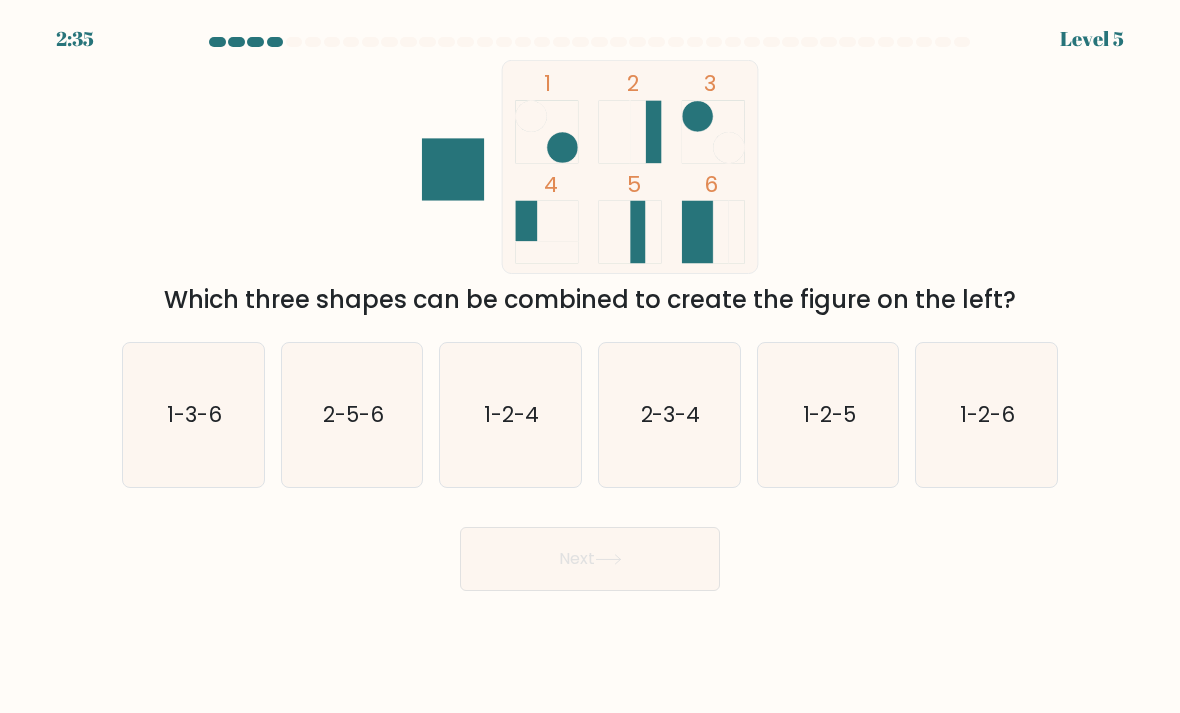 scroll, scrollTop: 23, scrollLeft: 0, axis: vertical 